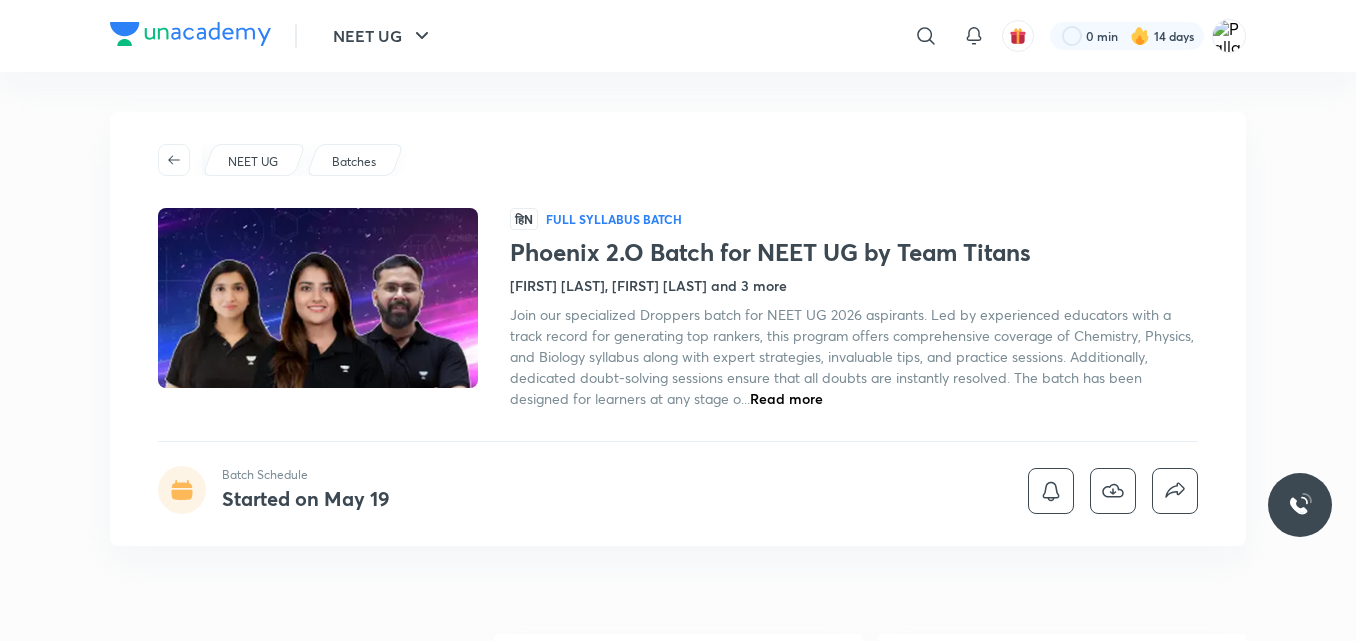 scroll, scrollTop: 0, scrollLeft: 0, axis: both 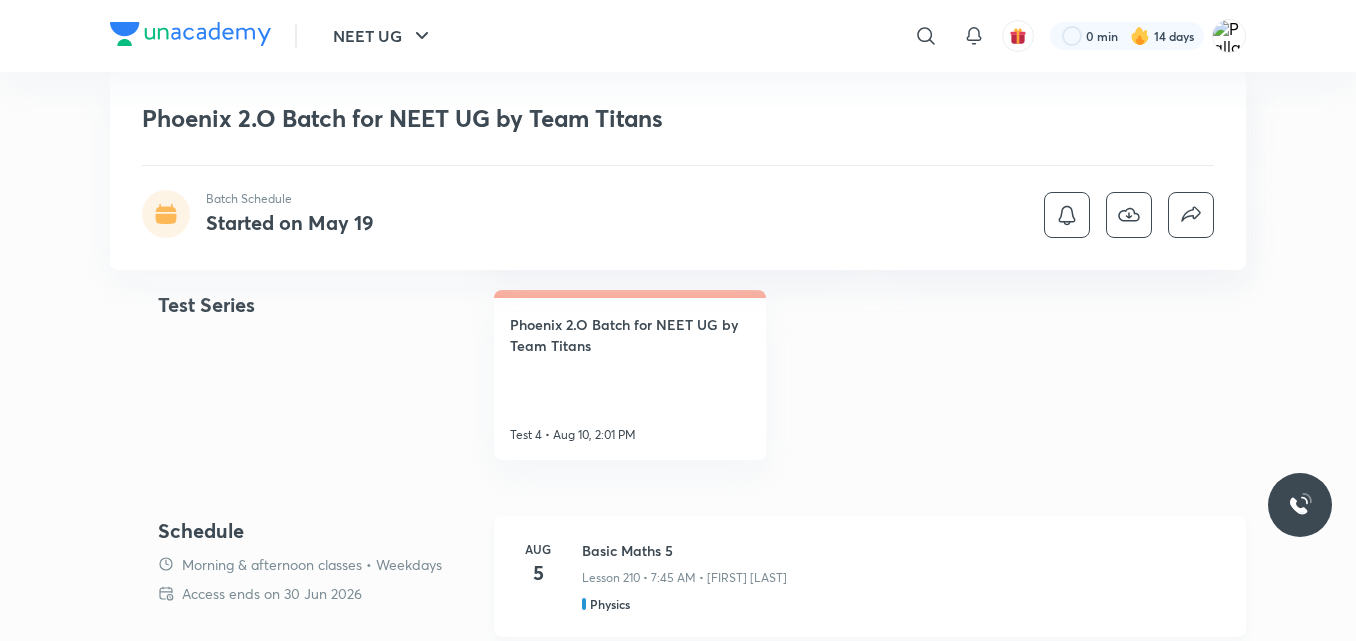 click on "Basic Maths 5" at bounding box center [902, 550] 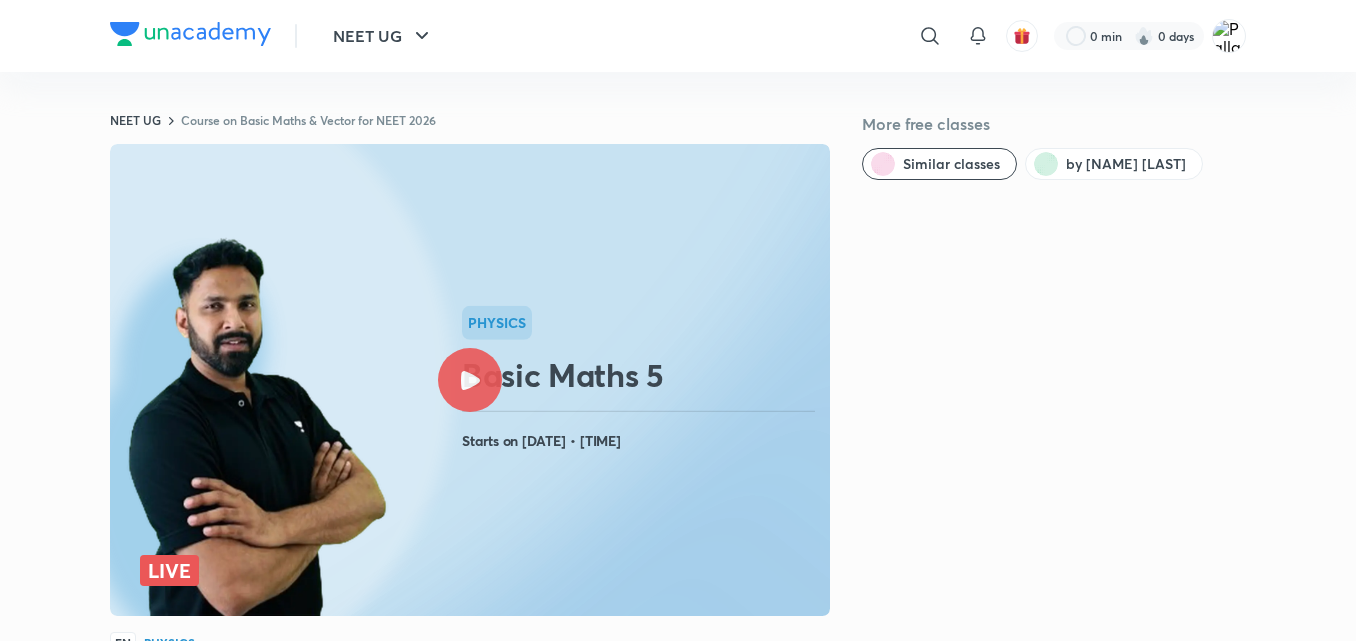 scroll, scrollTop: 0, scrollLeft: 0, axis: both 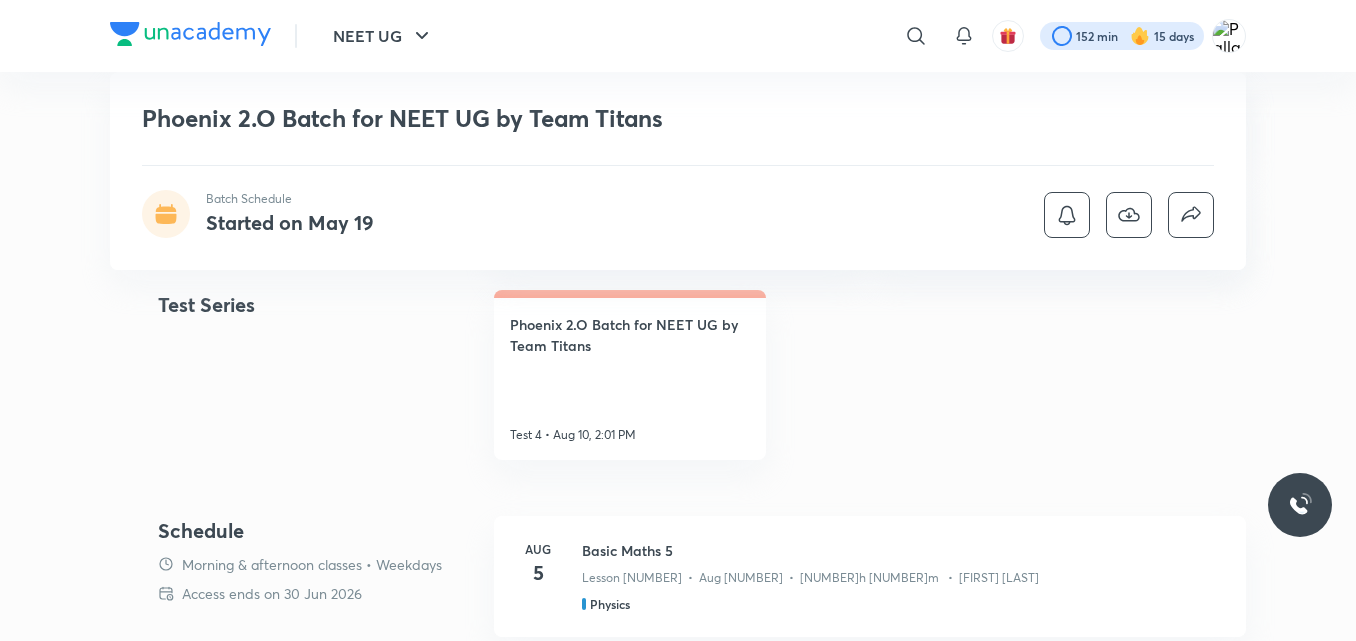 click at bounding box center [1122, 36] 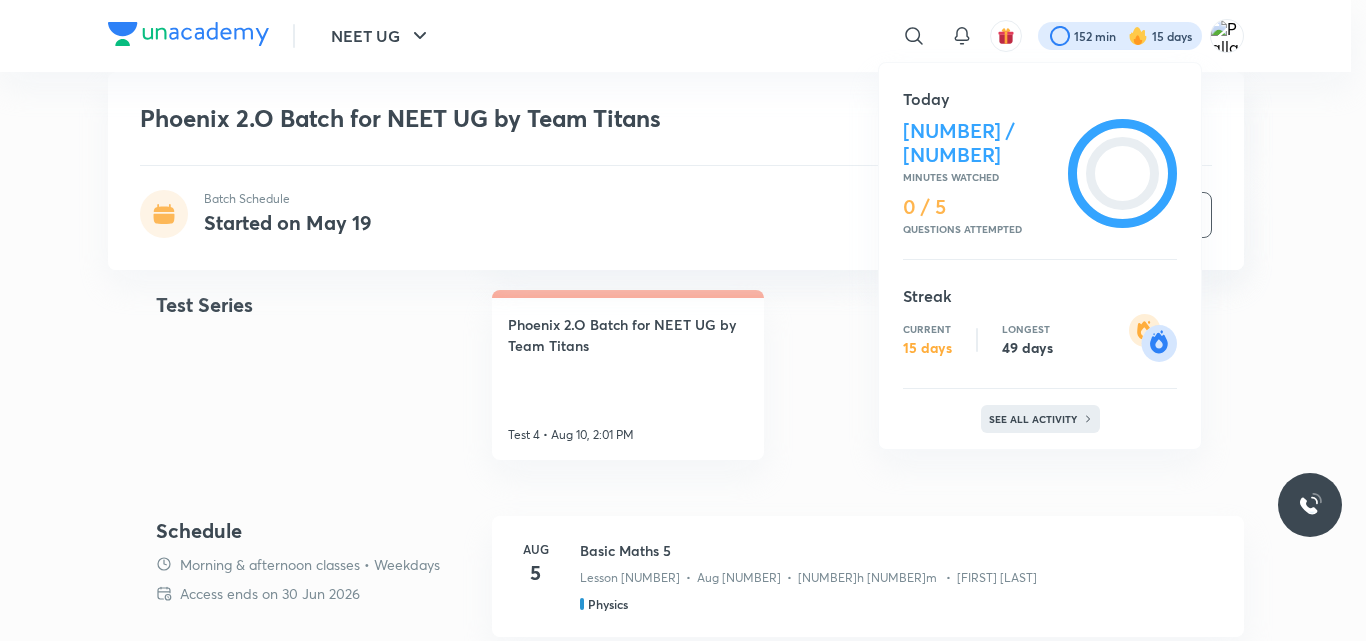 click on "See all activity" at bounding box center (1035, 419) 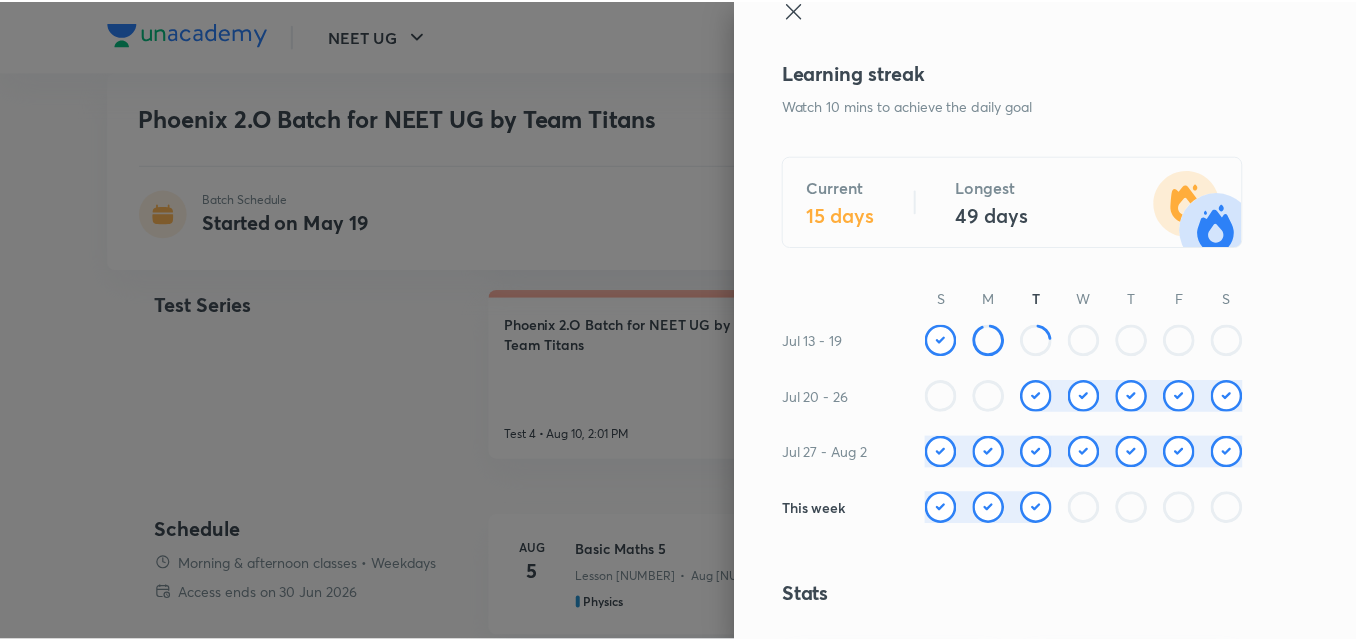scroll, scrollTop: 0, scrollLeft: 0, axis: both 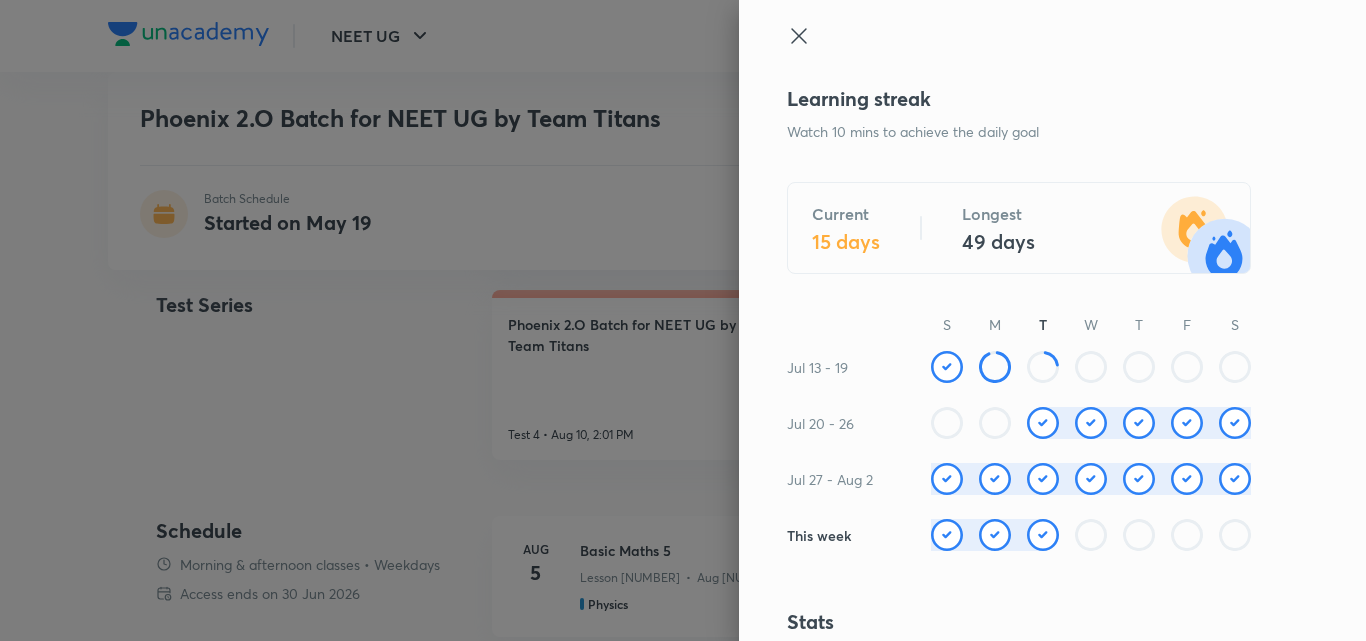 click at bounding box center (683, 320) 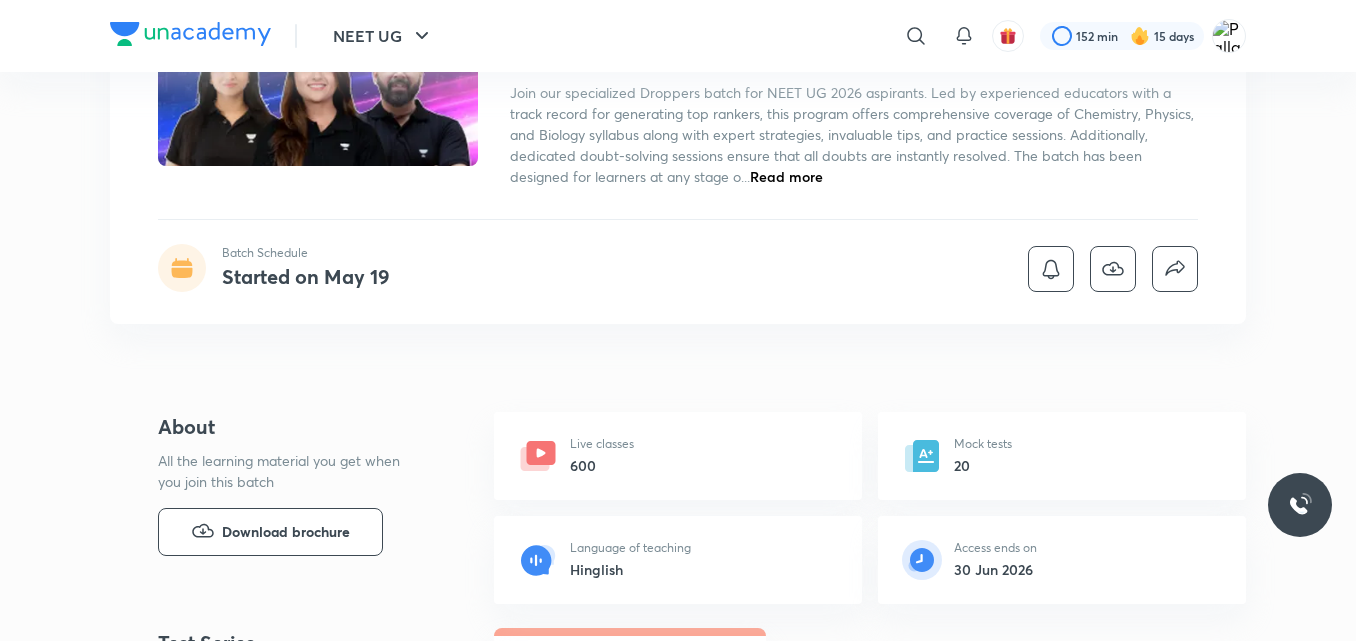 scroll, scrollTop: 0, scrollLeft: 0, axis: both 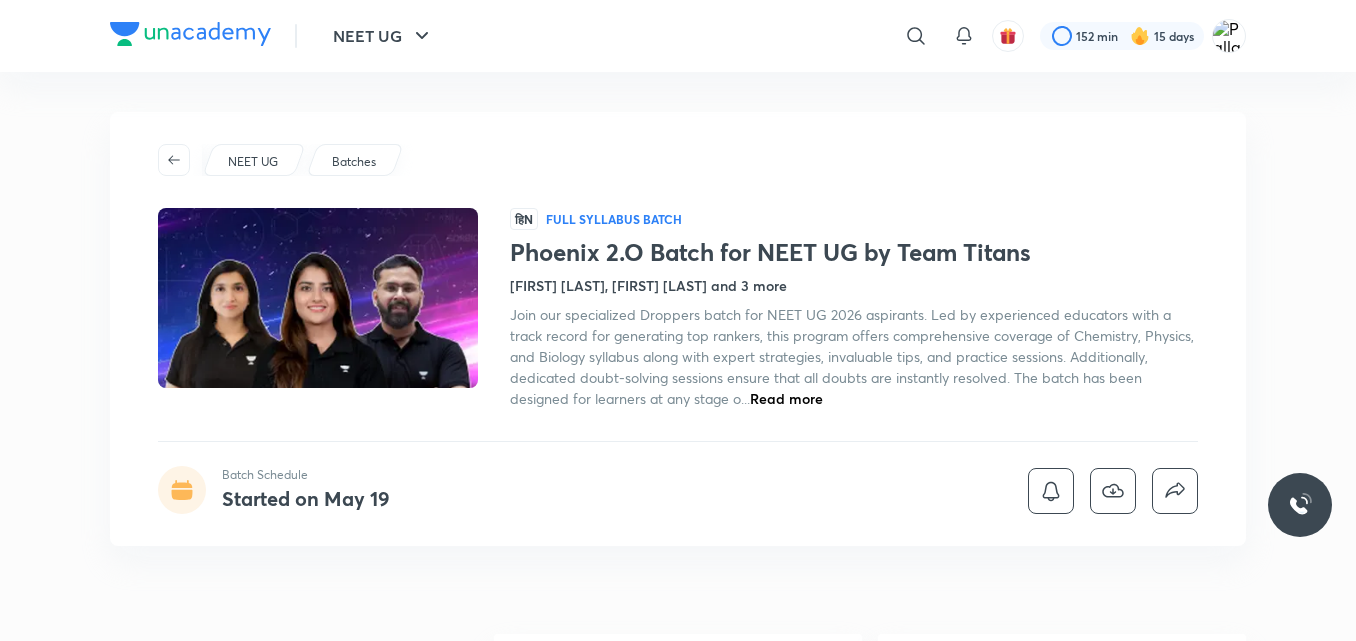 click on "NEET UG Batches हिN Full Syllabus Batch Phoenix 2.O Batch for NEET UG by Team Titans  Seep Pahuja, Akansha Karnwal and 3 more Join our specialized Droppers batch for NEET UG 2026 aspirants. Led by experienced educators with a track record for generating top rankers, this program offers comprehensive coverage of Chemistry, Physics, and Biology syllabus along with expert strategies, invaluable tips, and practice sessions. Additionally, dedicated doubt-solving sessions ensure that all doubts are instantly resolved. The batch has been designed for learners at any stage o...  Read more Batch Schedule Started on May 19" at bounding box center [678, 329] 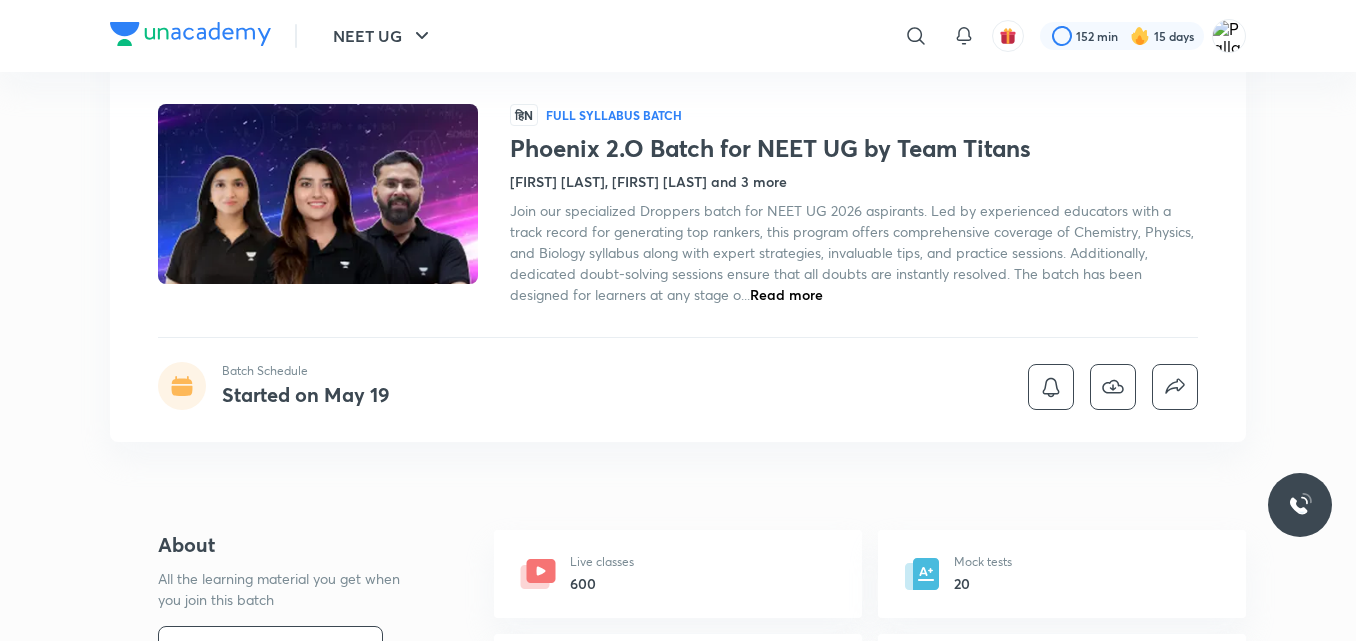 scroll, scrollTop: 0, scrollLeft: 0, axis: both 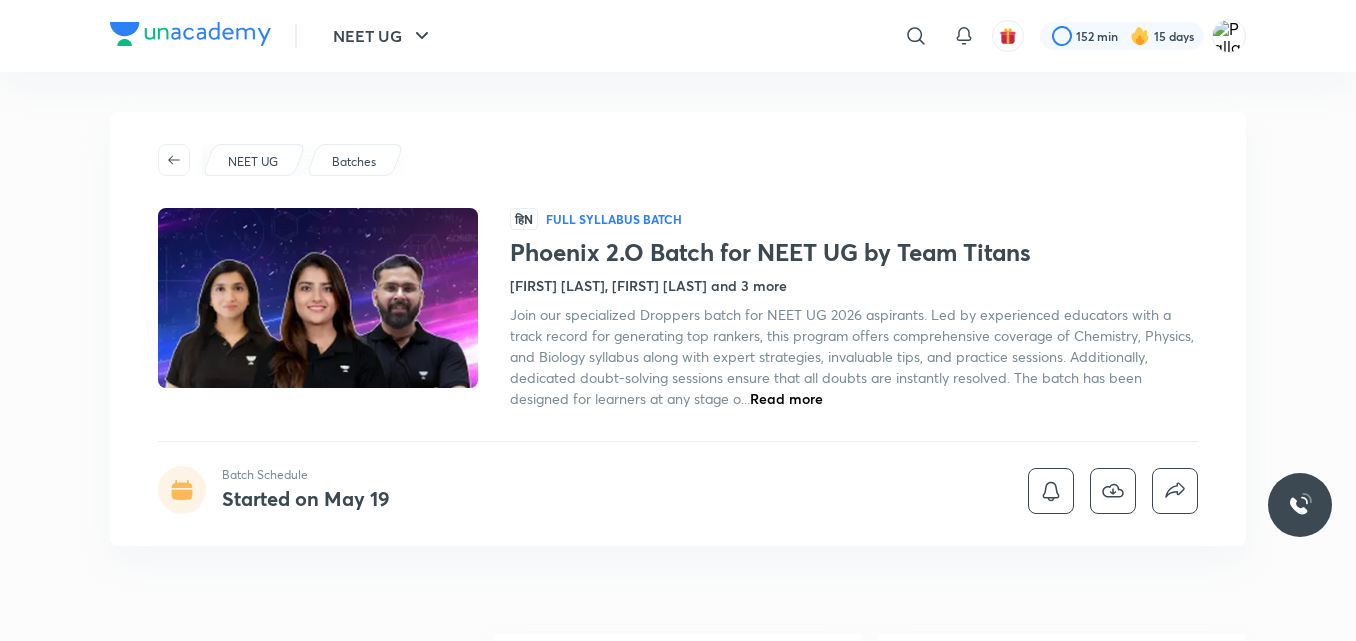 click on "NEET UG Batches" at bounding box center [678, 160] 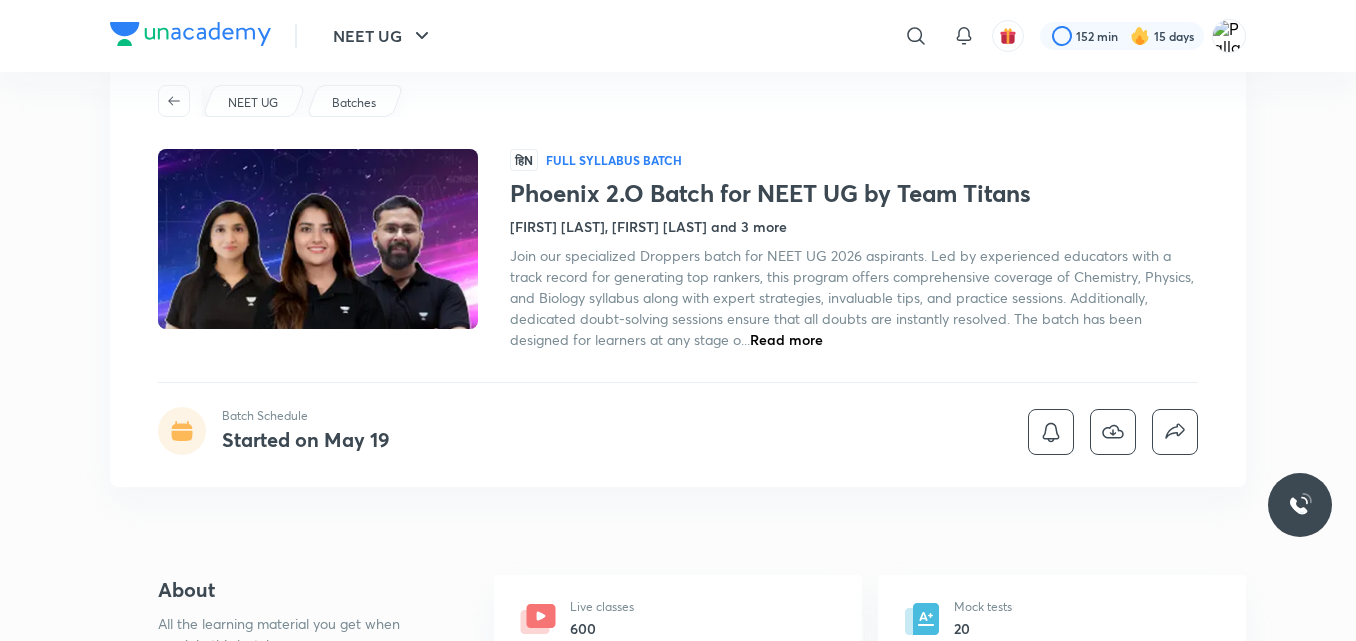 scroll, scrollTop: 0, scrollLeft: 0, axis: both 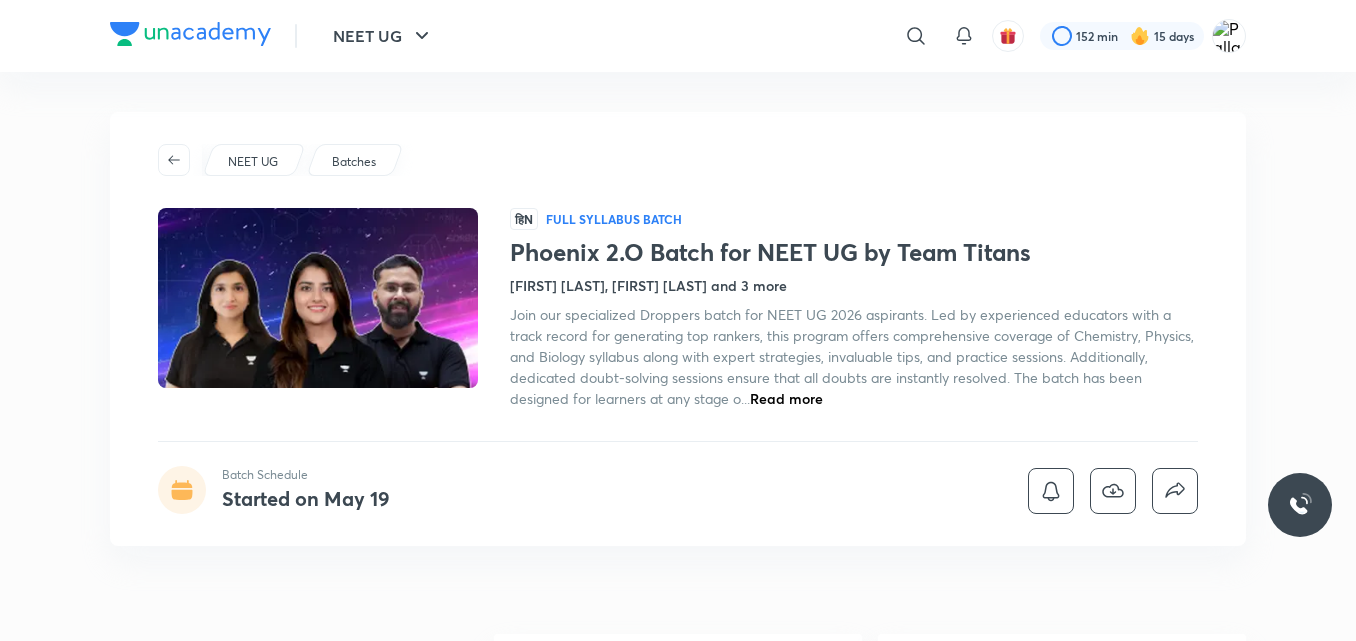 click on "NEET UG Batches हिN Full Syllabus Batch Phoenix 2.O Batch for NEET UG by Team Titans  Seep Pahuja, Akansha Karnwal and 3 more Join our specialized Droppers batch for NEET UG 2026 aspirants. Led by experienced educators with a track record for generating top rankers, this program offers comprehensive coverage of Chemistry, Physics, and Biology syllabus along with expert strategies, invaluable tips, and practice sessions. Additionally, dedicated doubt-solving sessions ensure that all doubts are instantly resolved. The batch has been designed for learners at any stage o...  Read more Batch Schedule Started on May 19" at bounding box center [678, 329] 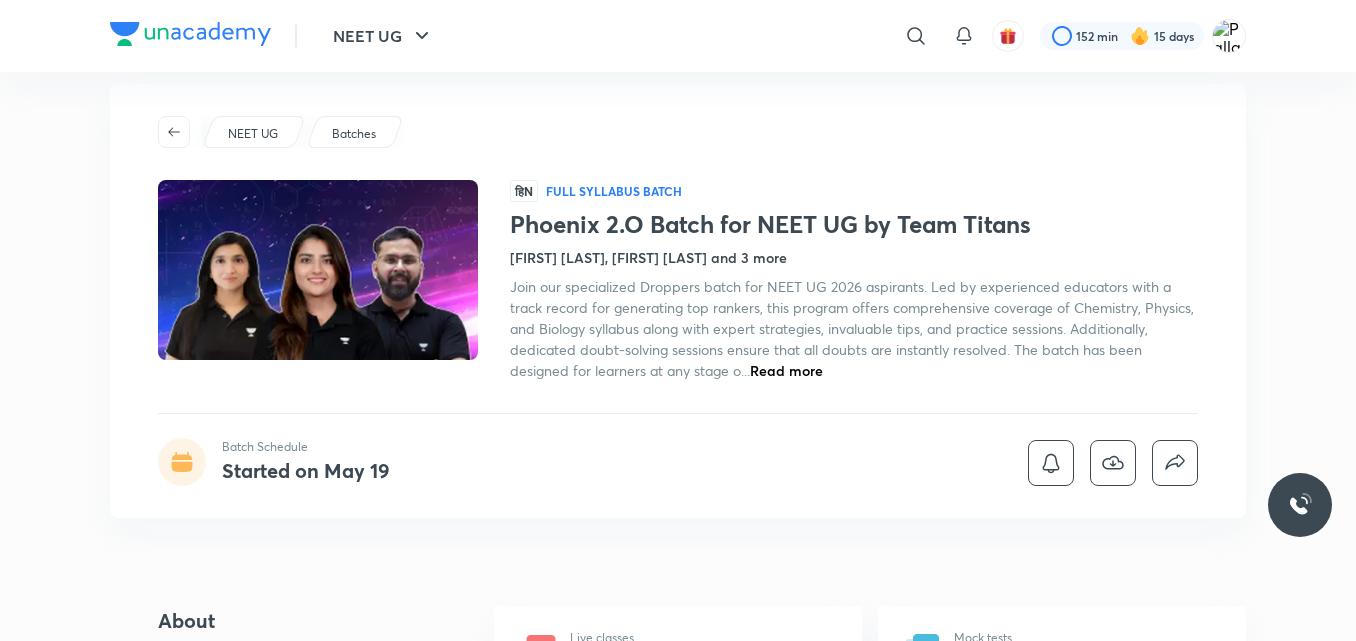 scroll, scrollTop: 0, scrollLeft: 0, axis: both 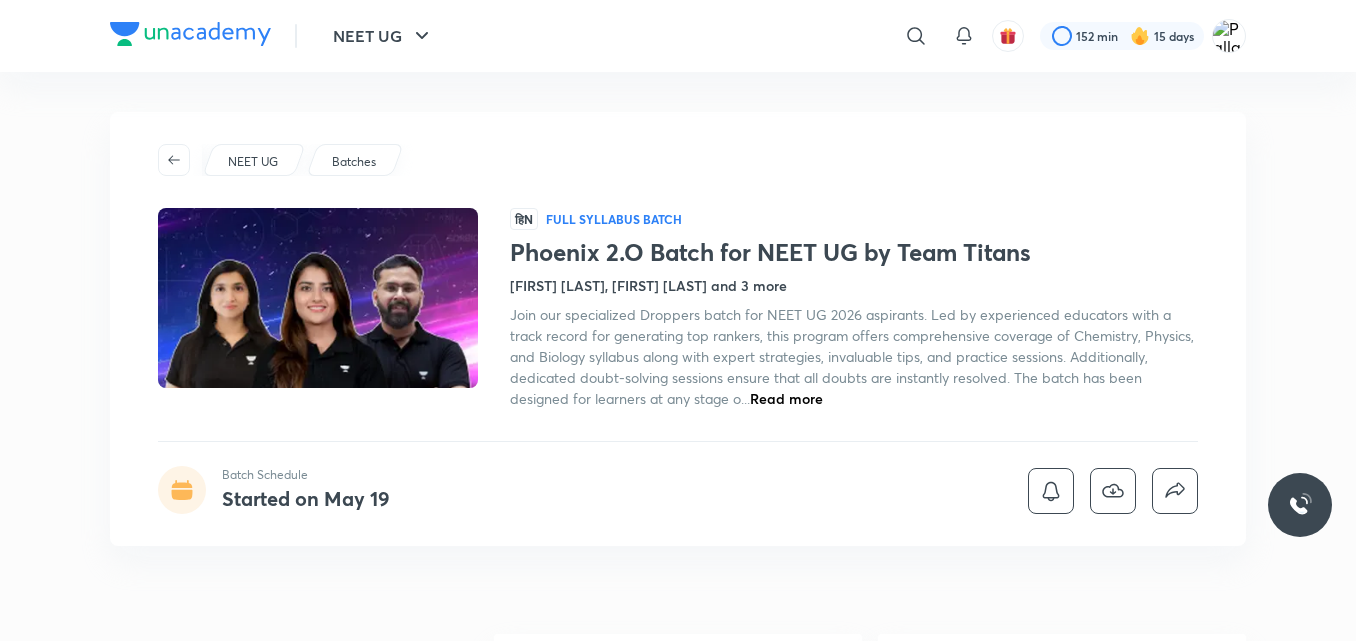 click on "Batch Schedule Started on May 19" at bounding box center (678, 490) 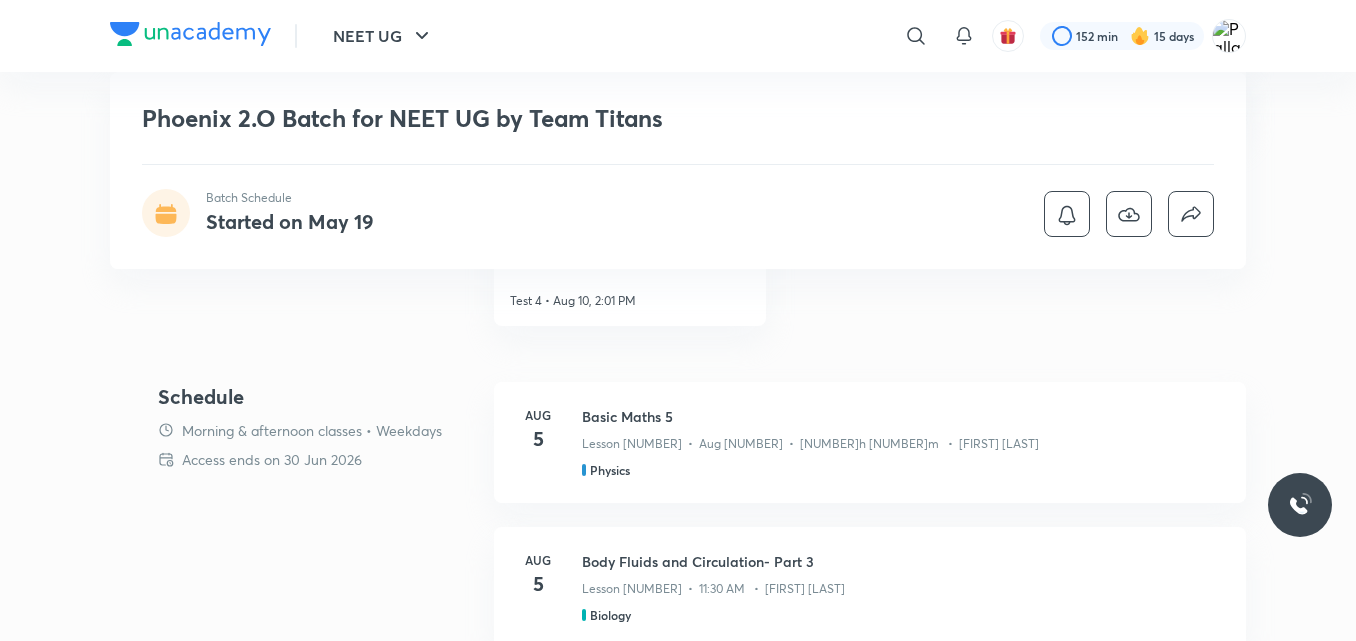 scroll, scrollTop: 720, scrollLeft: 0, axis: vertical 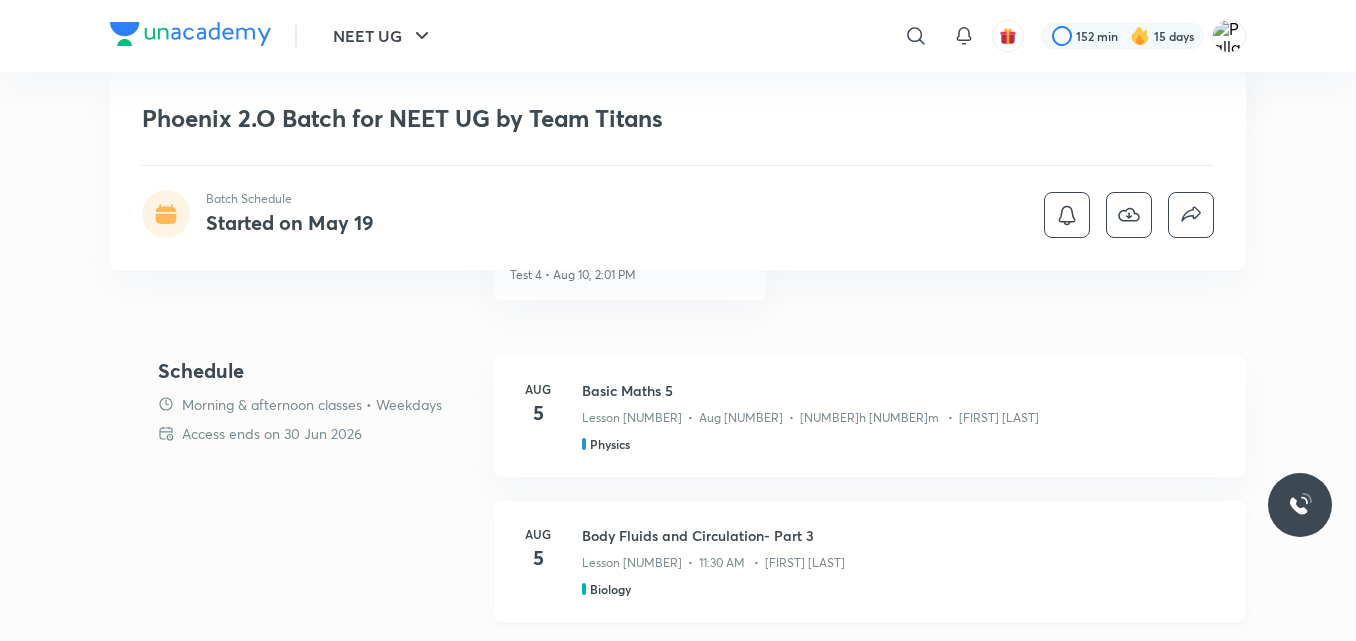 click on "Body Fluids and Circulation- Part 3" at bounding box center [902, 535] 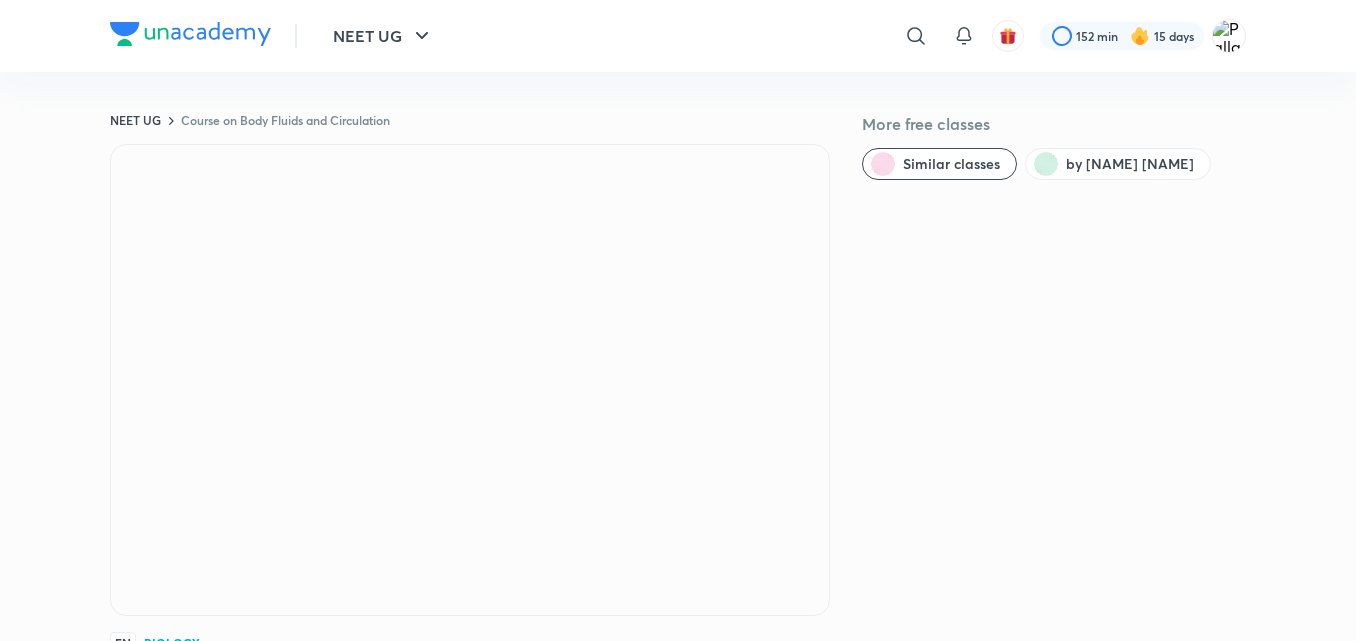 scroll, scrollTop: 0, scrollLeft: 0, axis: both 